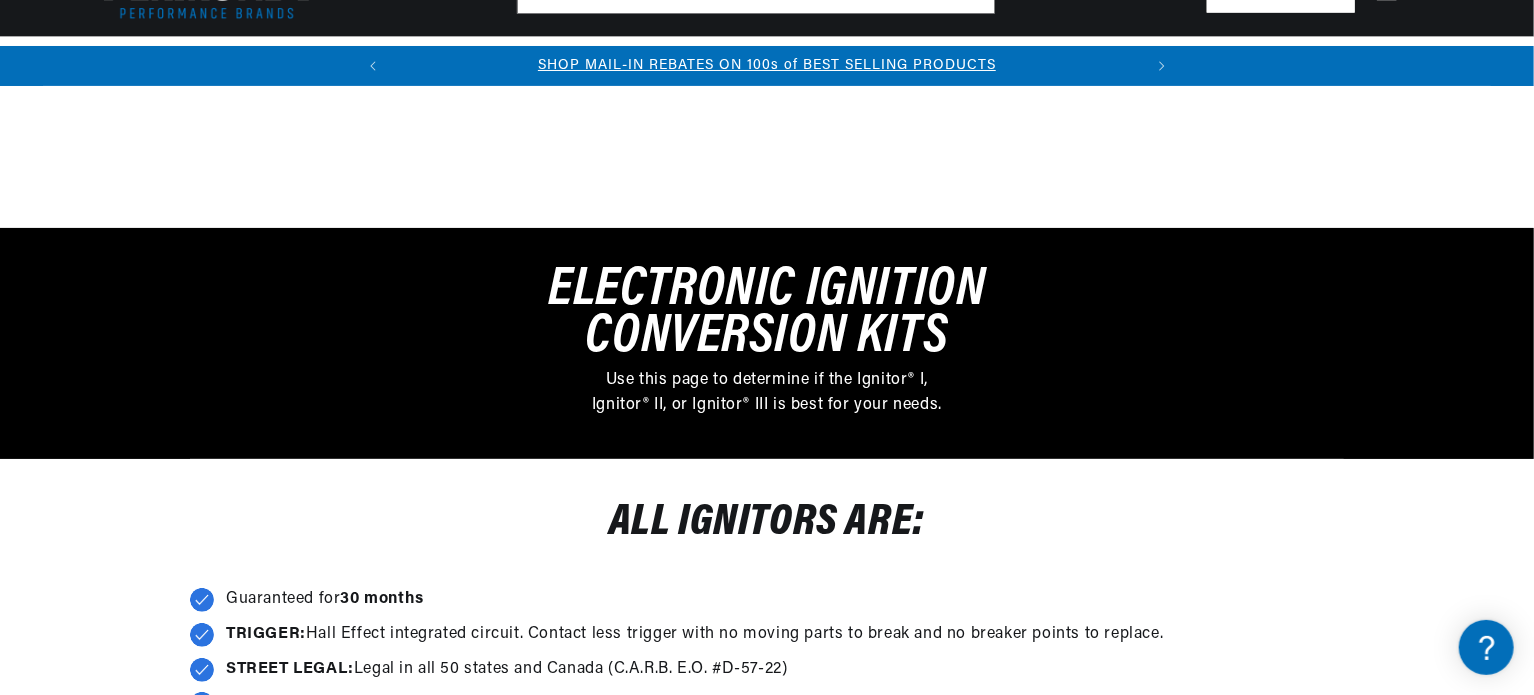 scroll, scrollTop: 400, scrollLeft: 0, axis: vertical 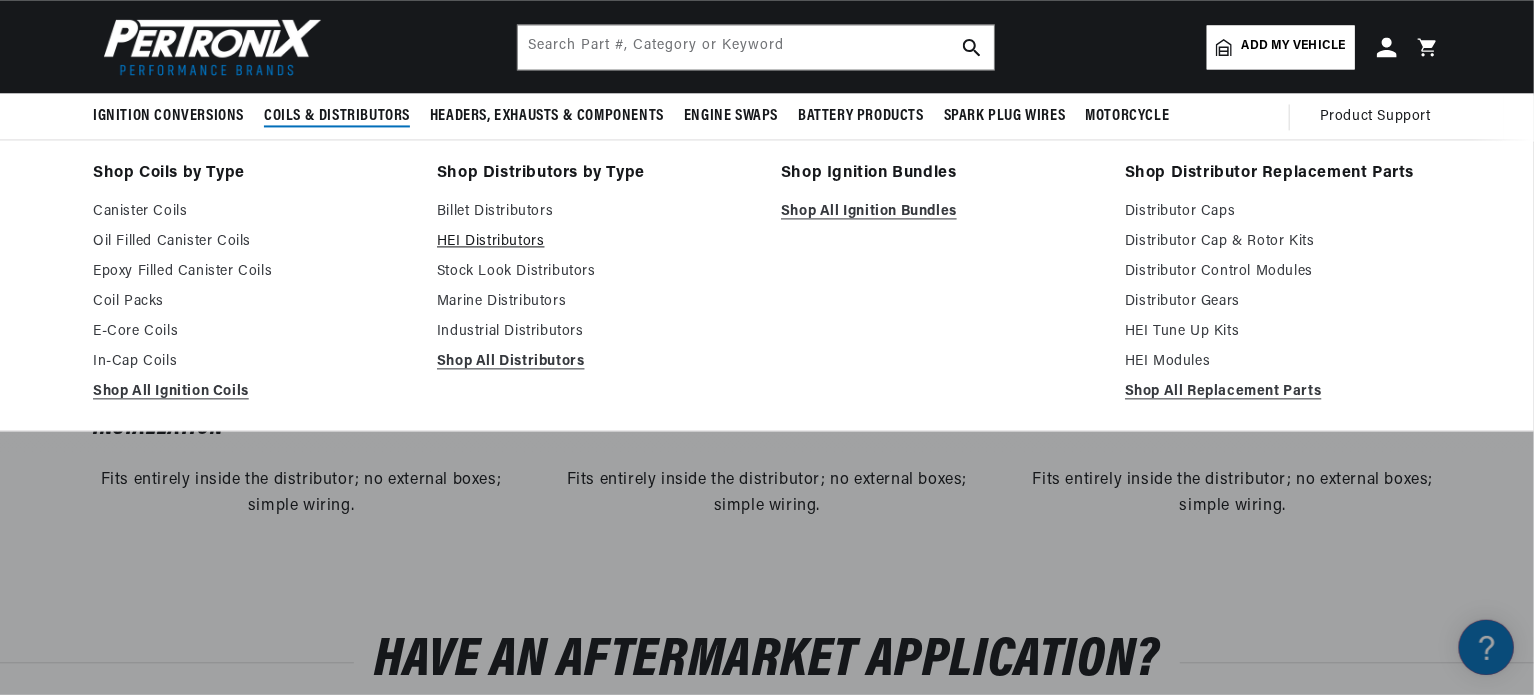 click on "HEI Distributors" at bounding box center (595, 242) 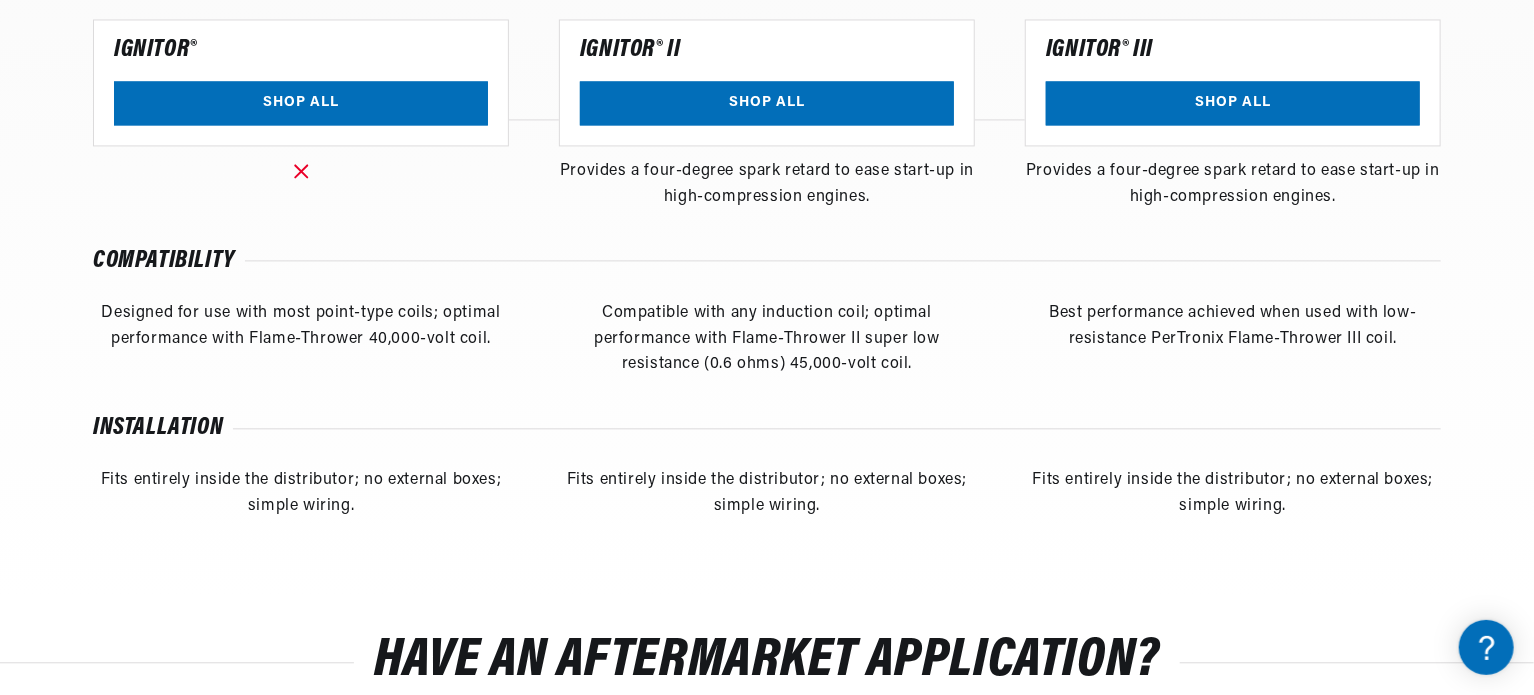 scroll, scrollTop: 2060, scrollLeft: 0, axis: vertical 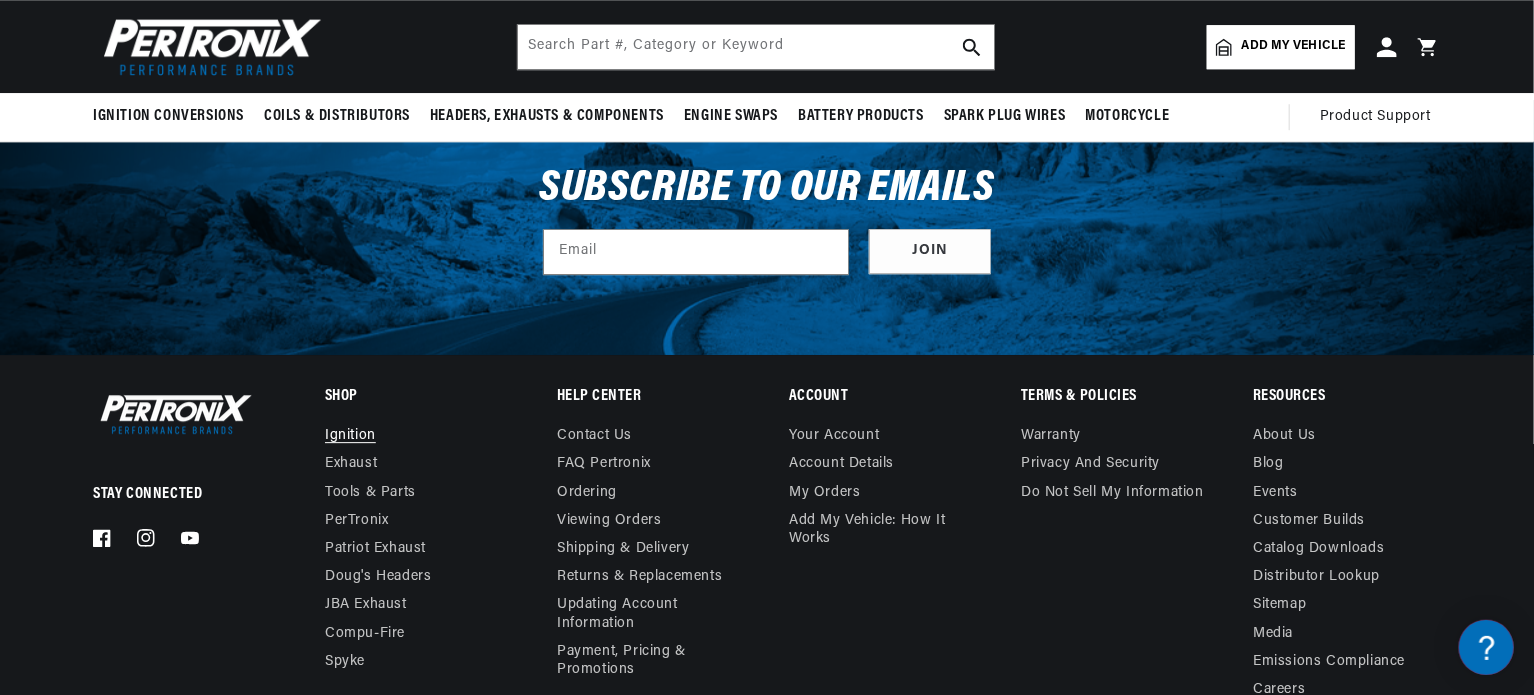 click on "Ignition" at bounding box center (350, 438) 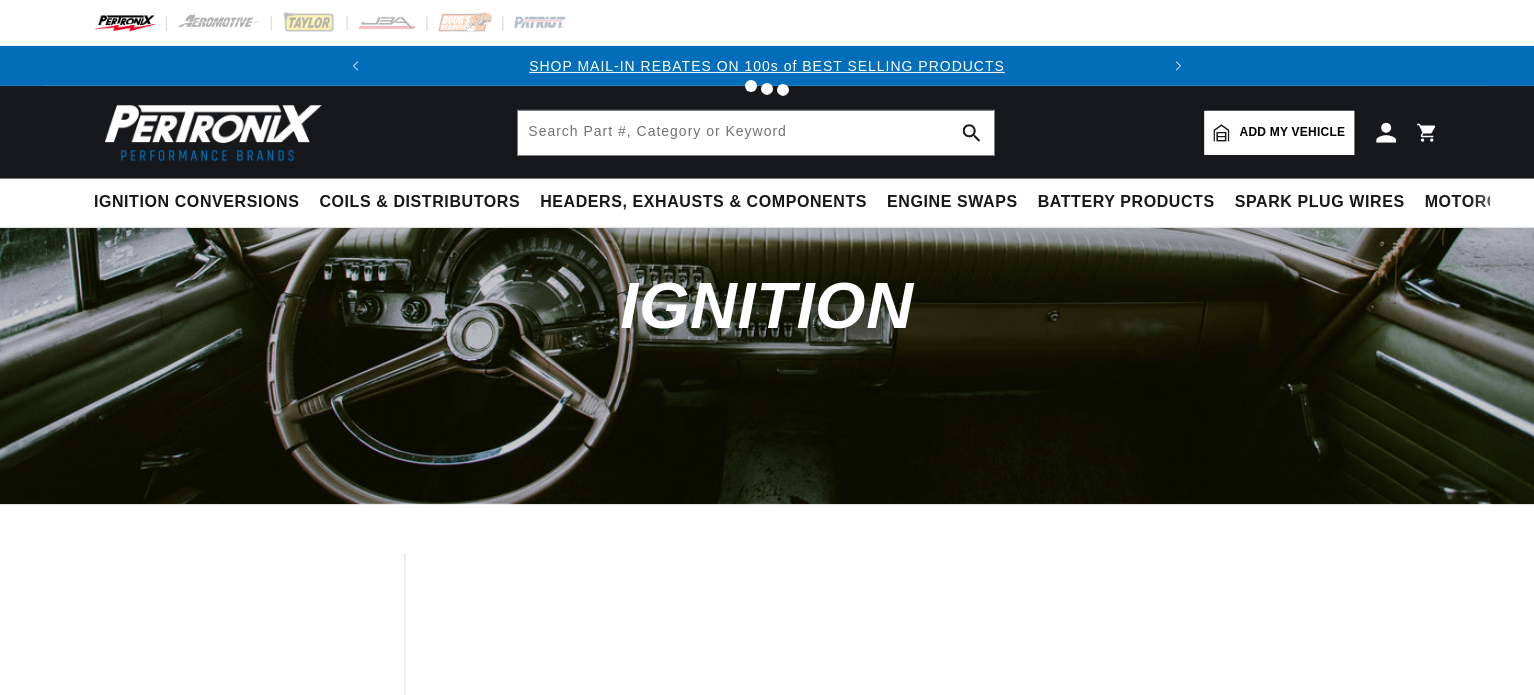 scroll, scrollTop: 0, scrollLeft: 0, axis: both 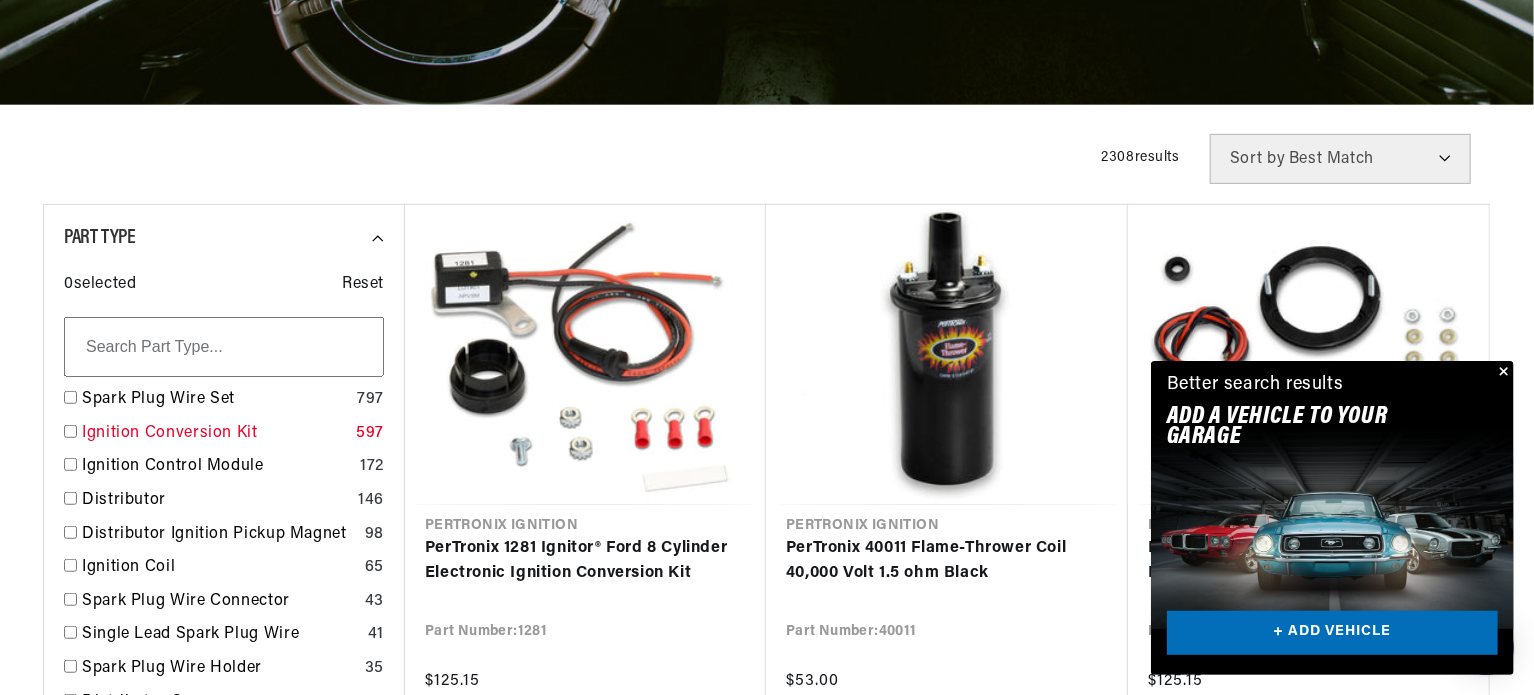 click on "Ignition Conversion Kit" at bounding box center (215, 434) 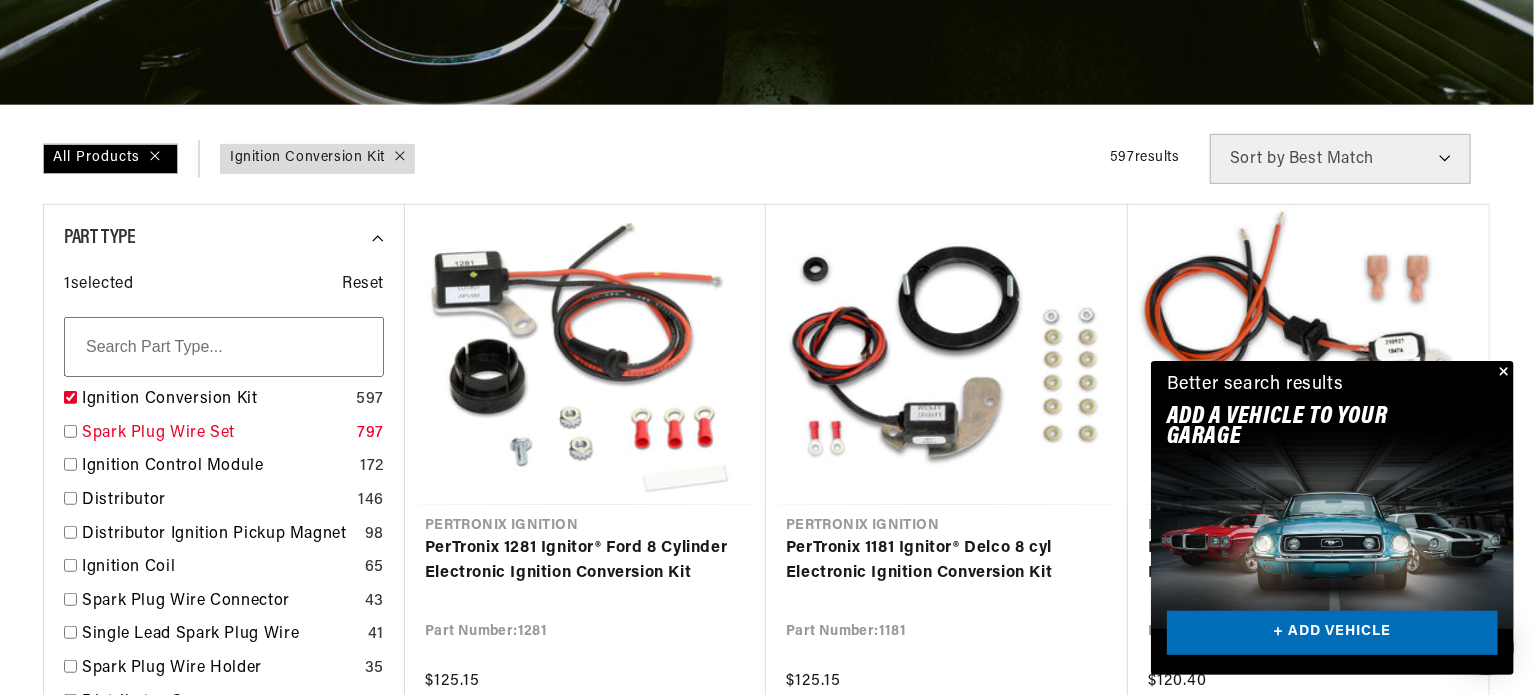 scroll, scrollTop: 0, scrollLeft: 746, axis: horizontal 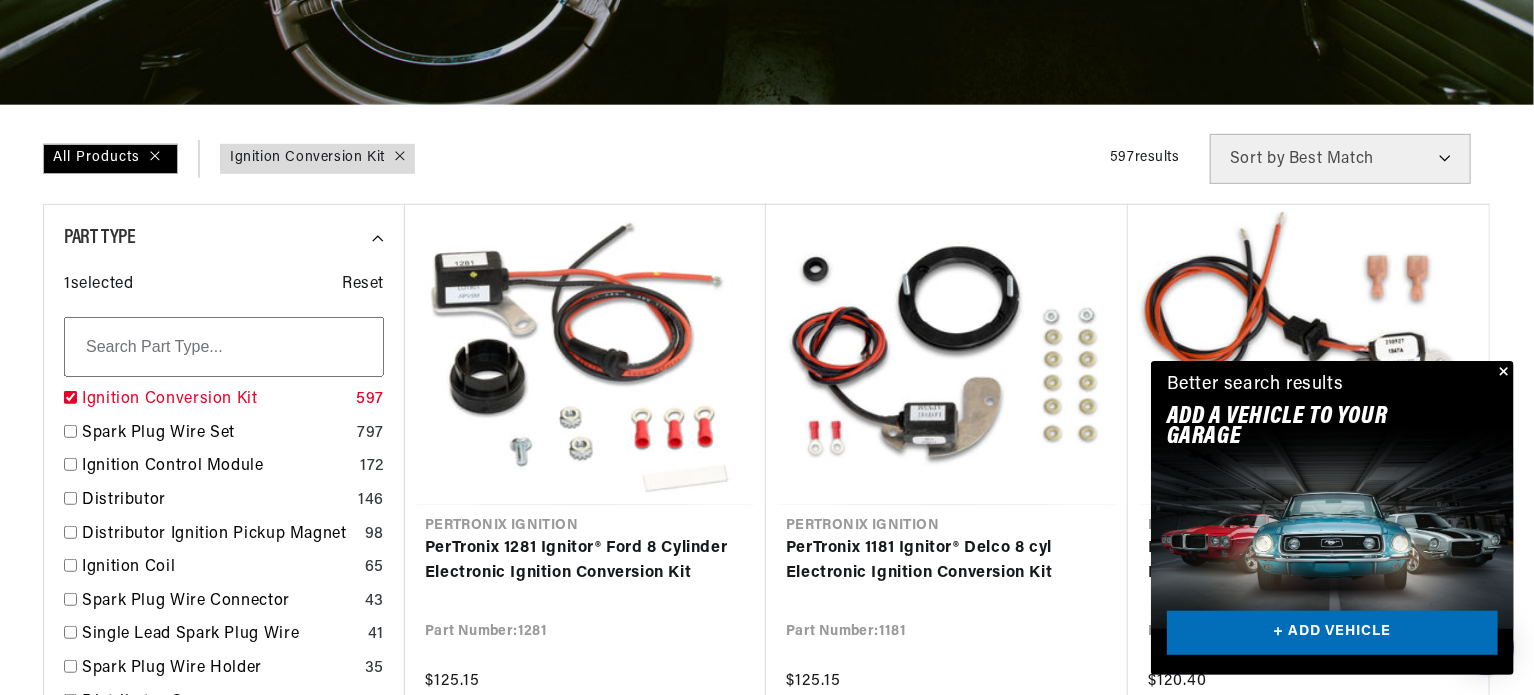 click on "Ignition Conversion Kit" at bounding box center (215, 400) 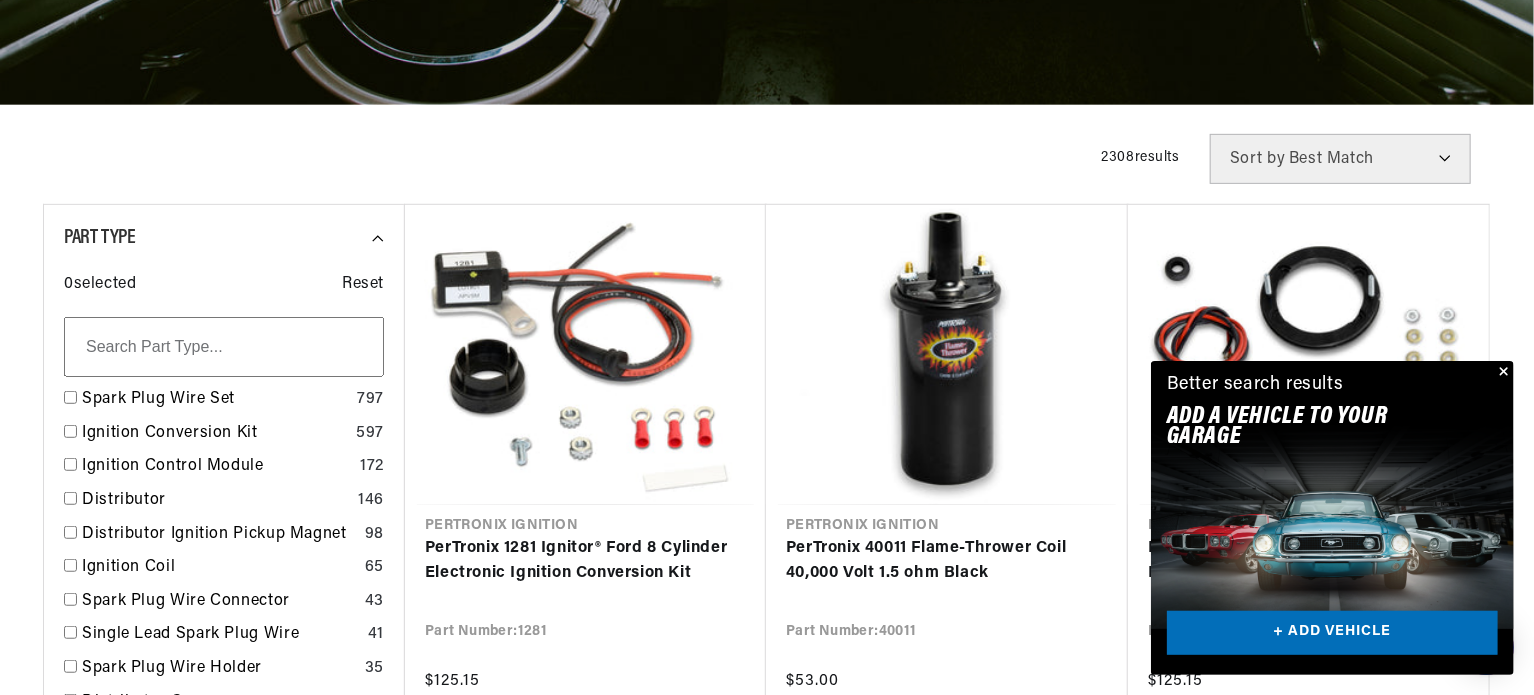 scroll, scrollTop: 0, scrollLeft: 0, axis: both 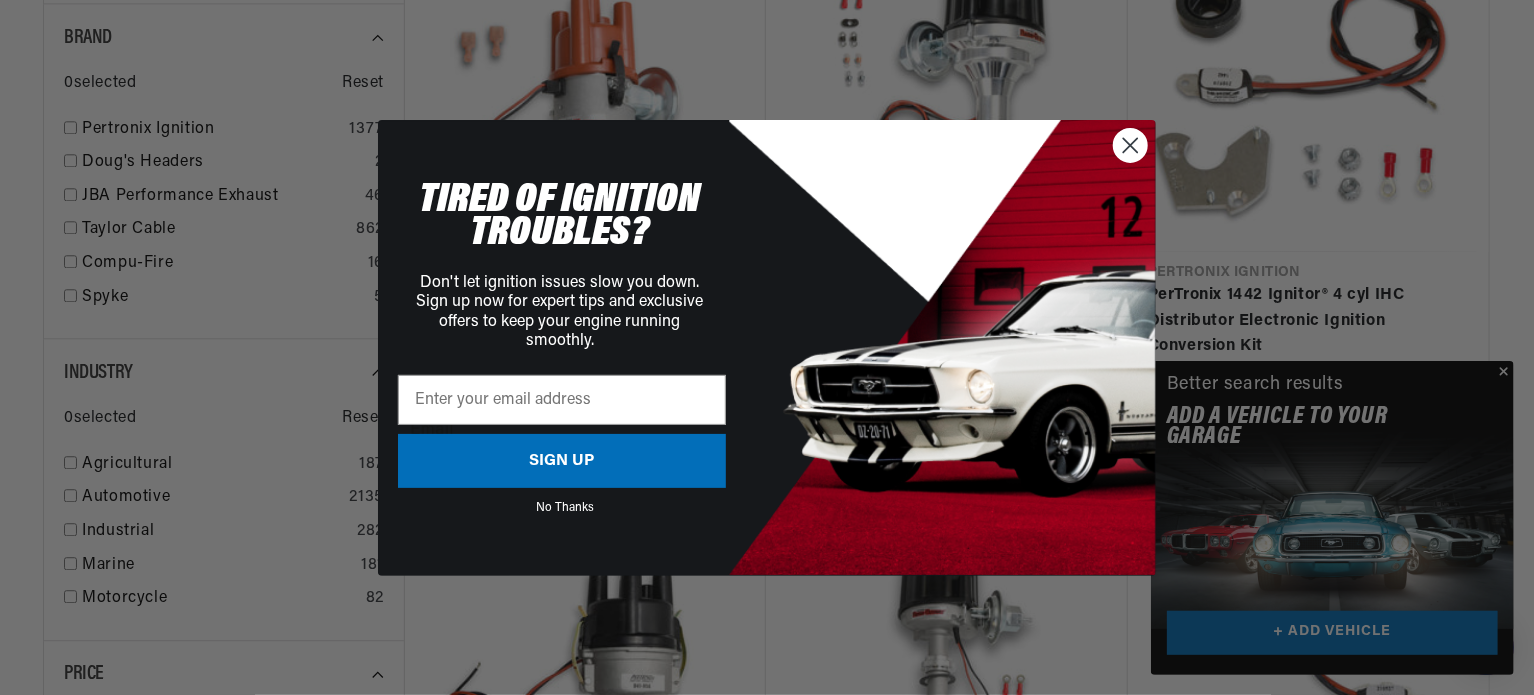 click 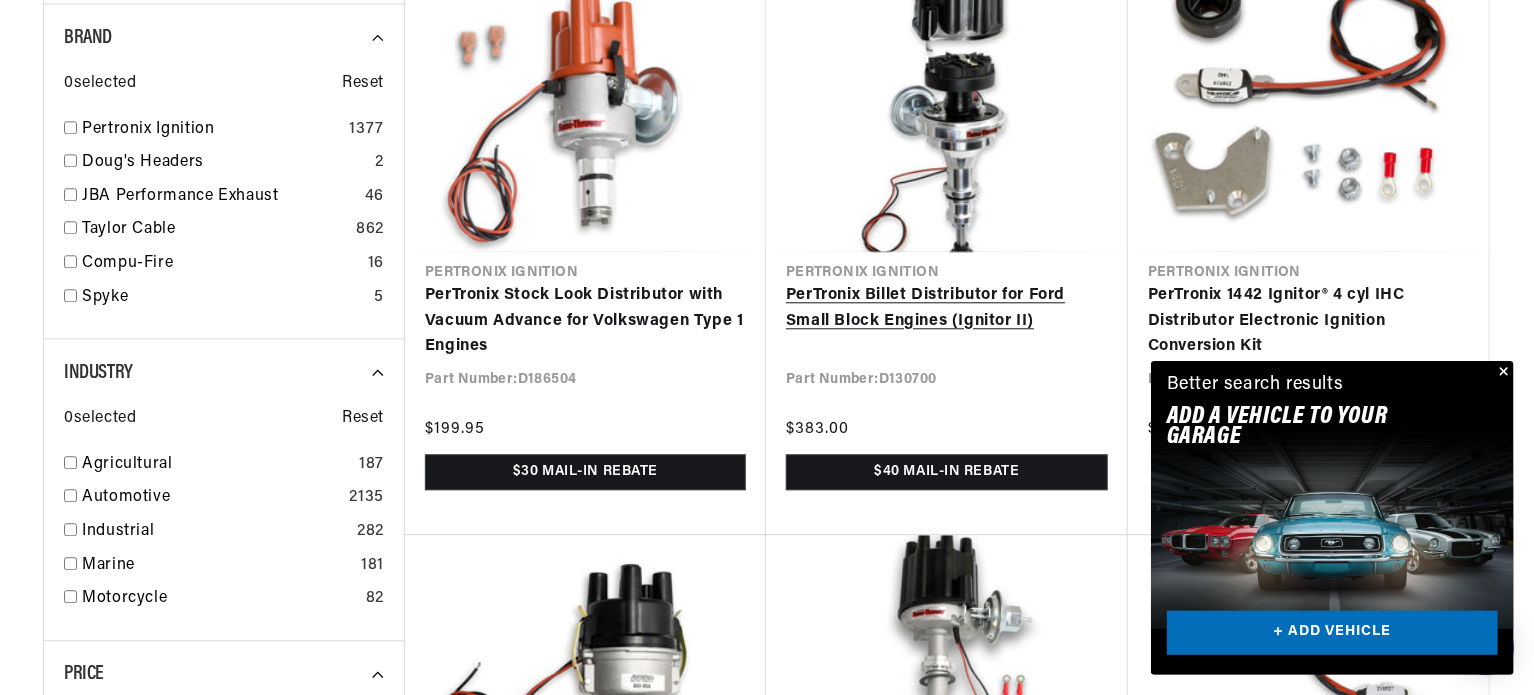 scroll, scrollTop: 0, scrollLeft: 0, axis: both 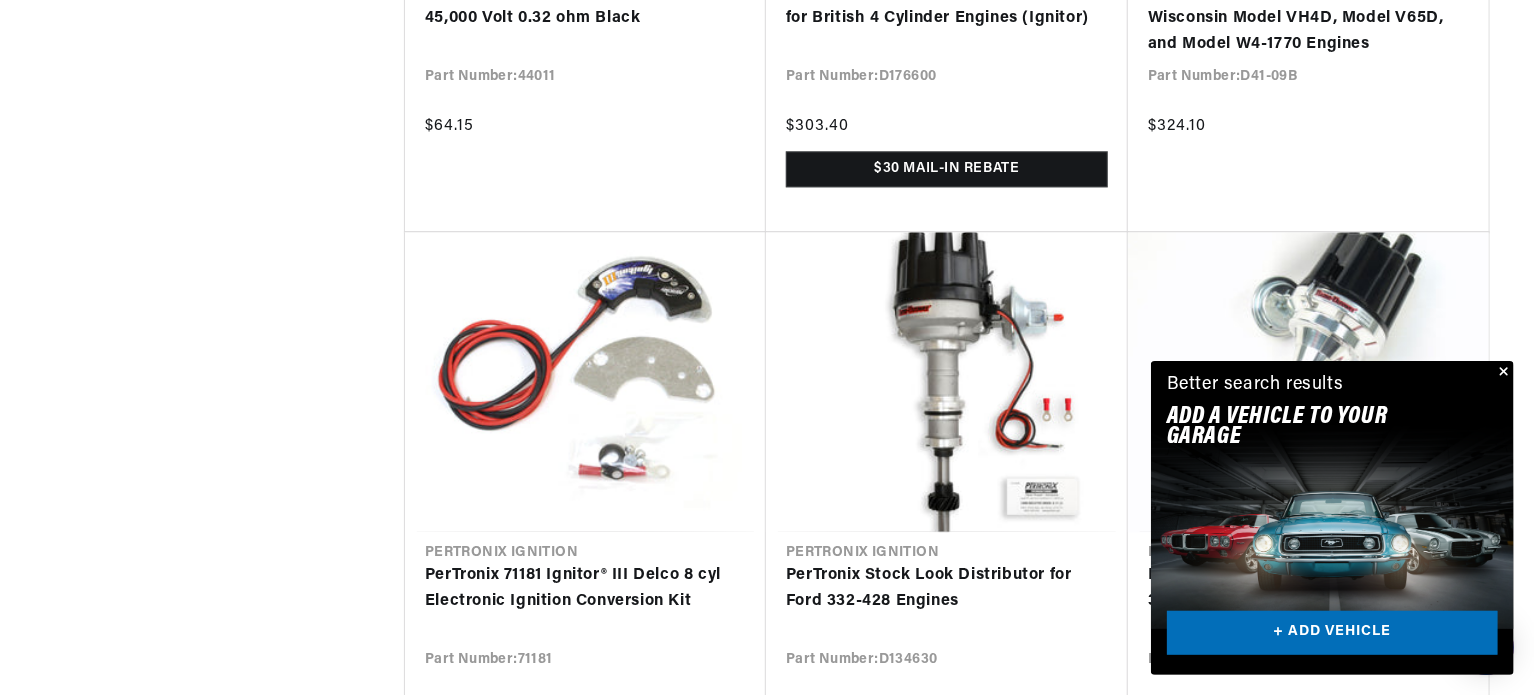 click at bounding box center [1502, 373] 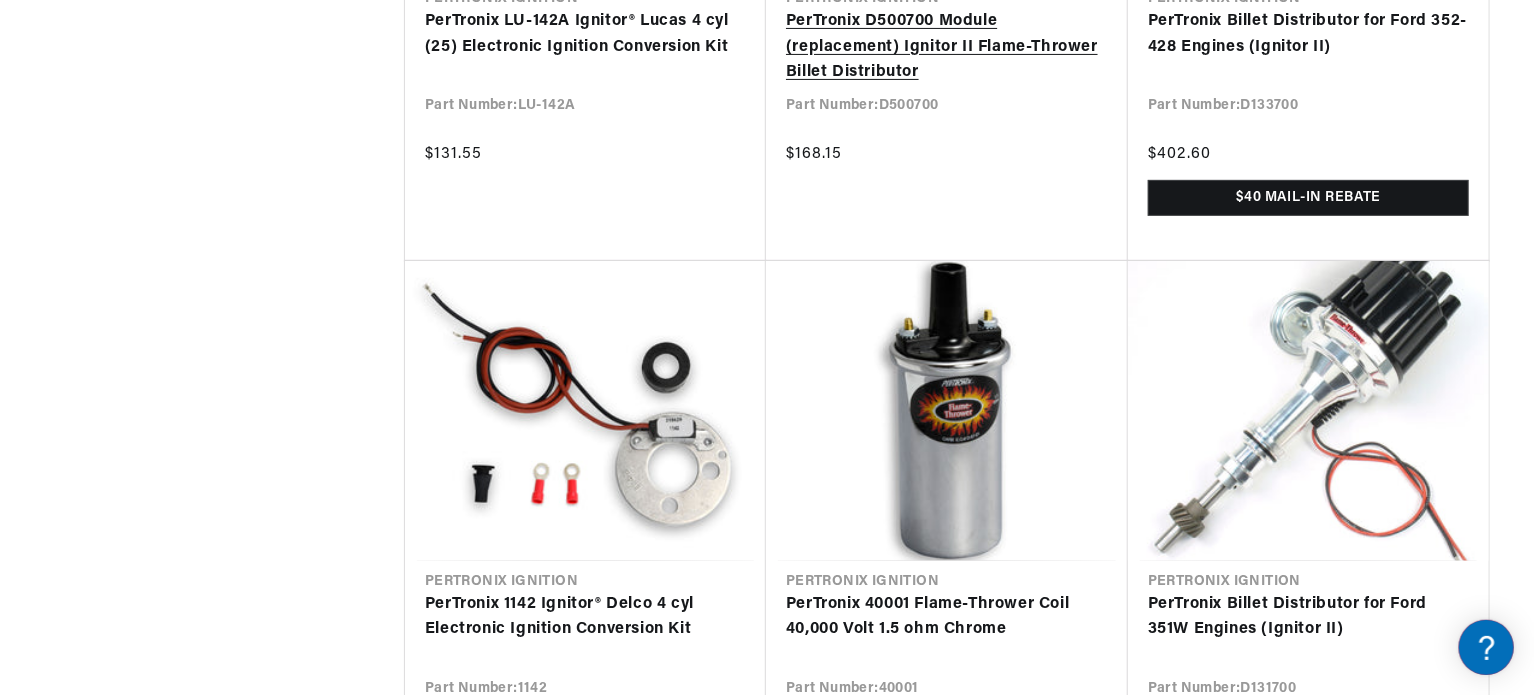 scroll, scrollTop: 8000, scrollLeft: 0, axis: vertical 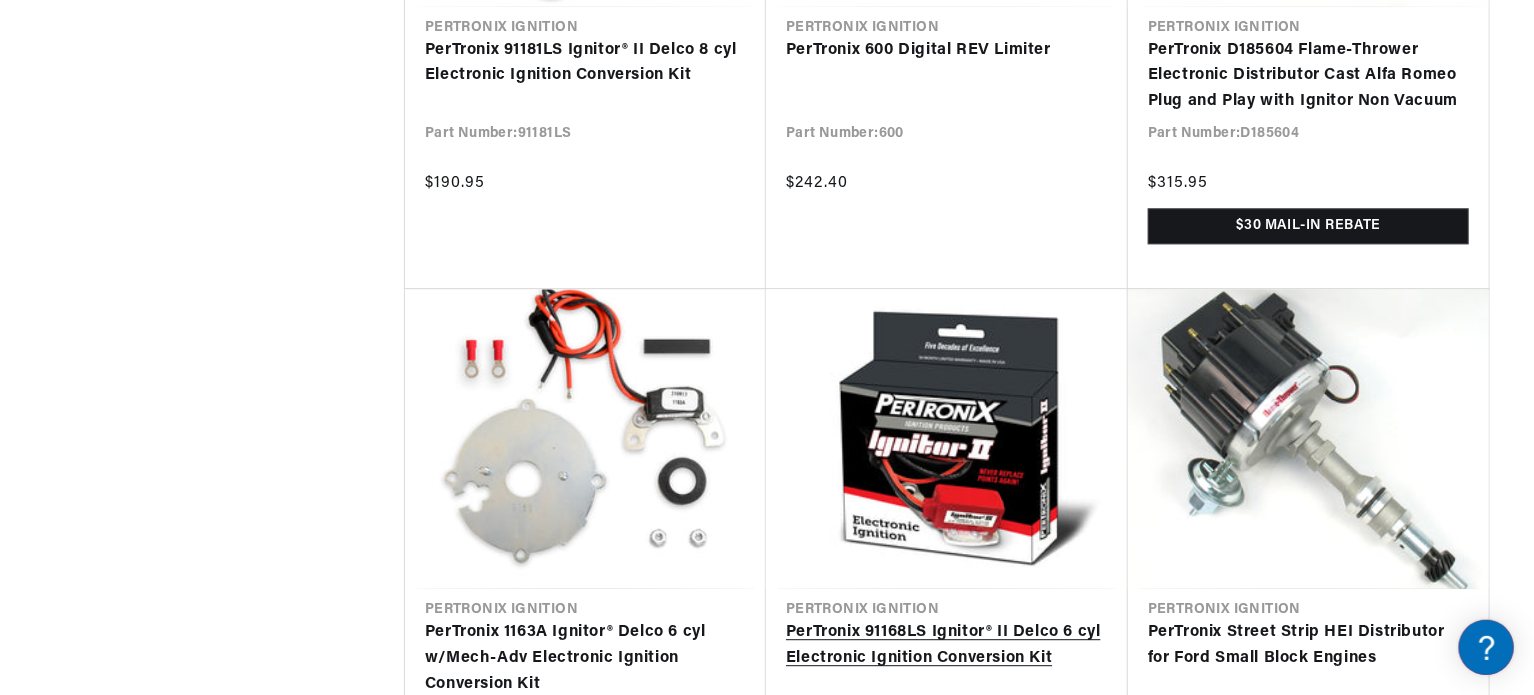 click on "PerTronix 91168LS Ignitor® II Delco 6 cyl Electronic Ignition Conversion Kit" at bounding box center (947, 645) 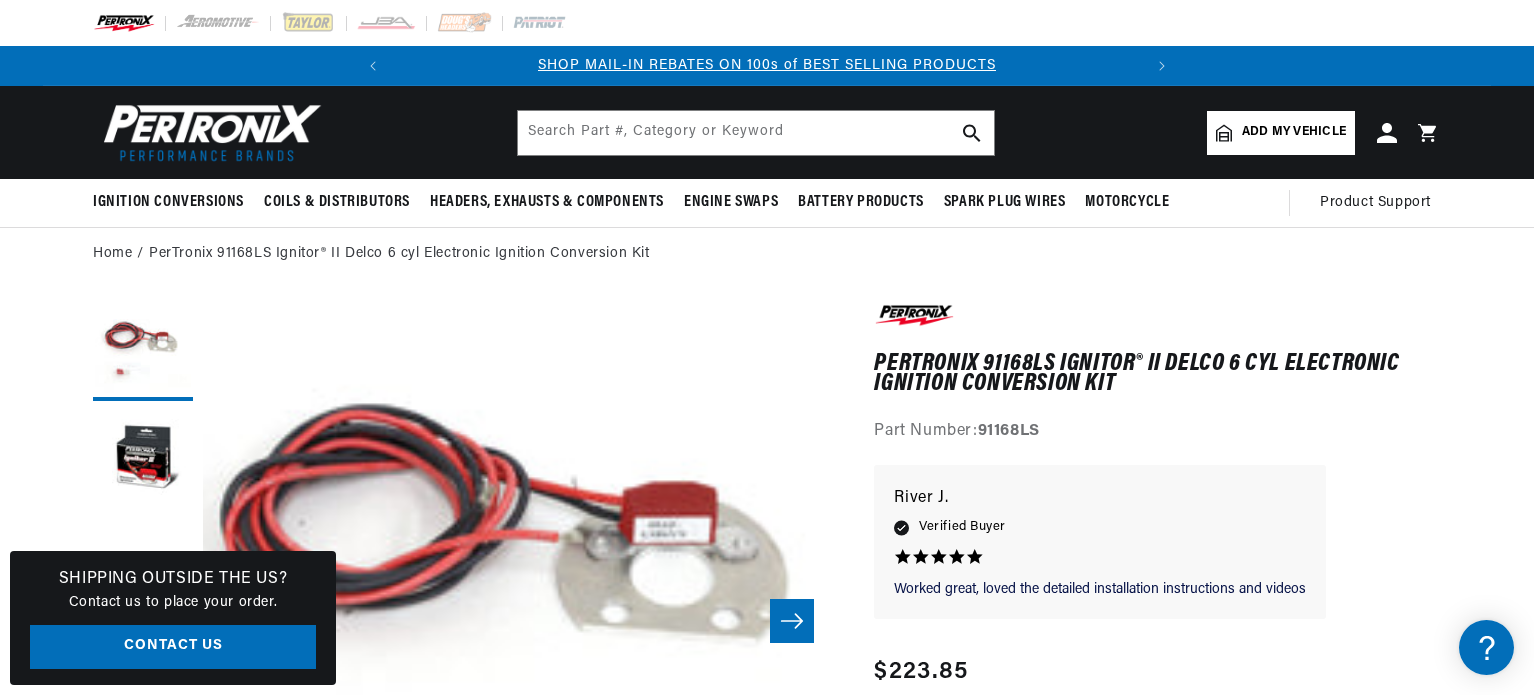 scroll, scrollTop: 0, scrollLeft: 0, axis: both 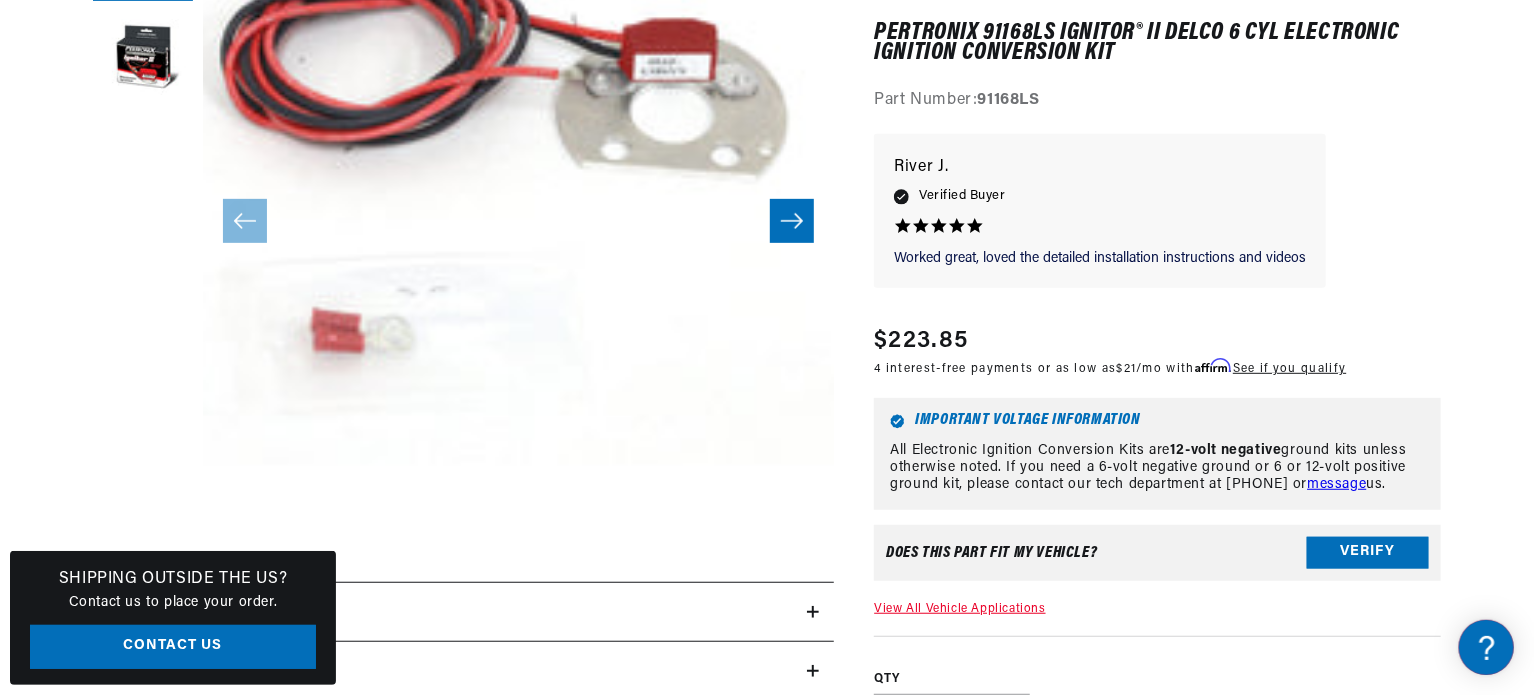 click on "Open media 1 in modal" at bounding box center (140, 532) 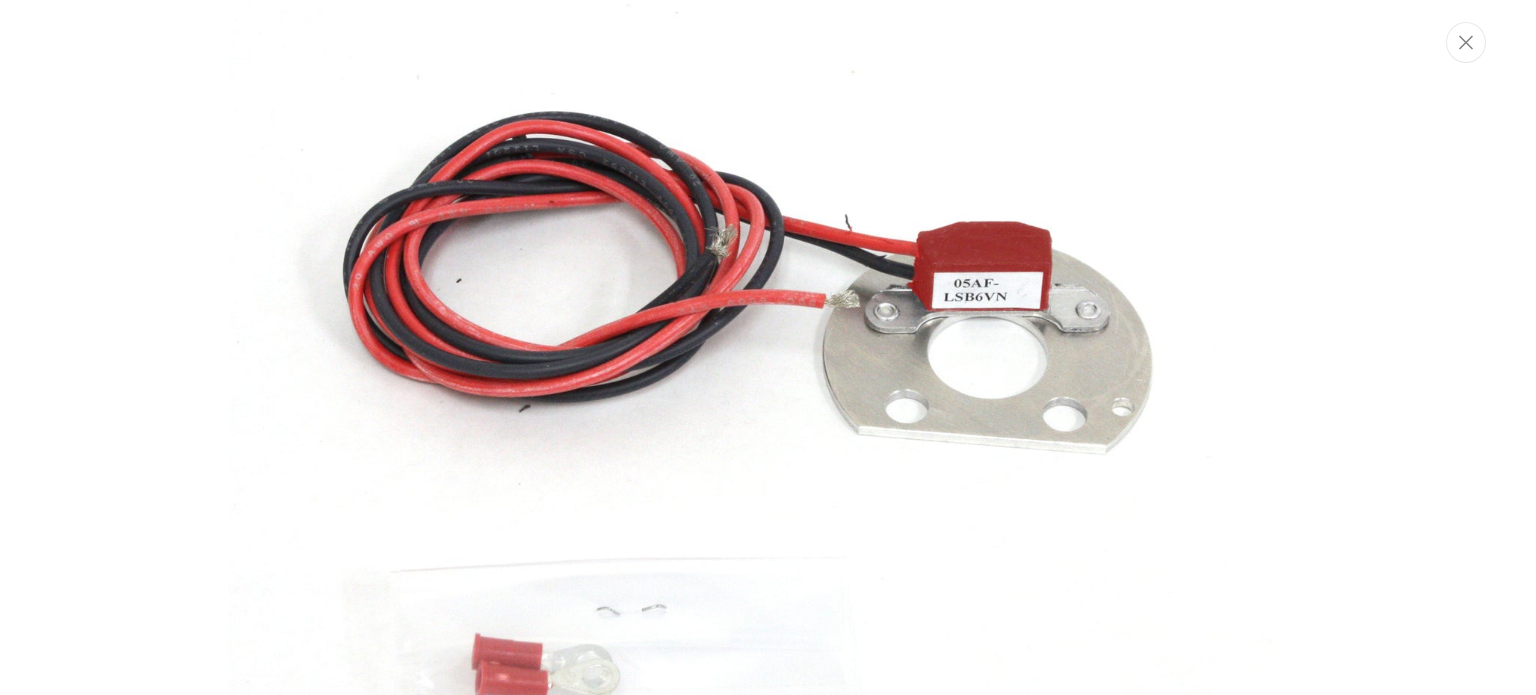 click at bounding box center [768, 414] 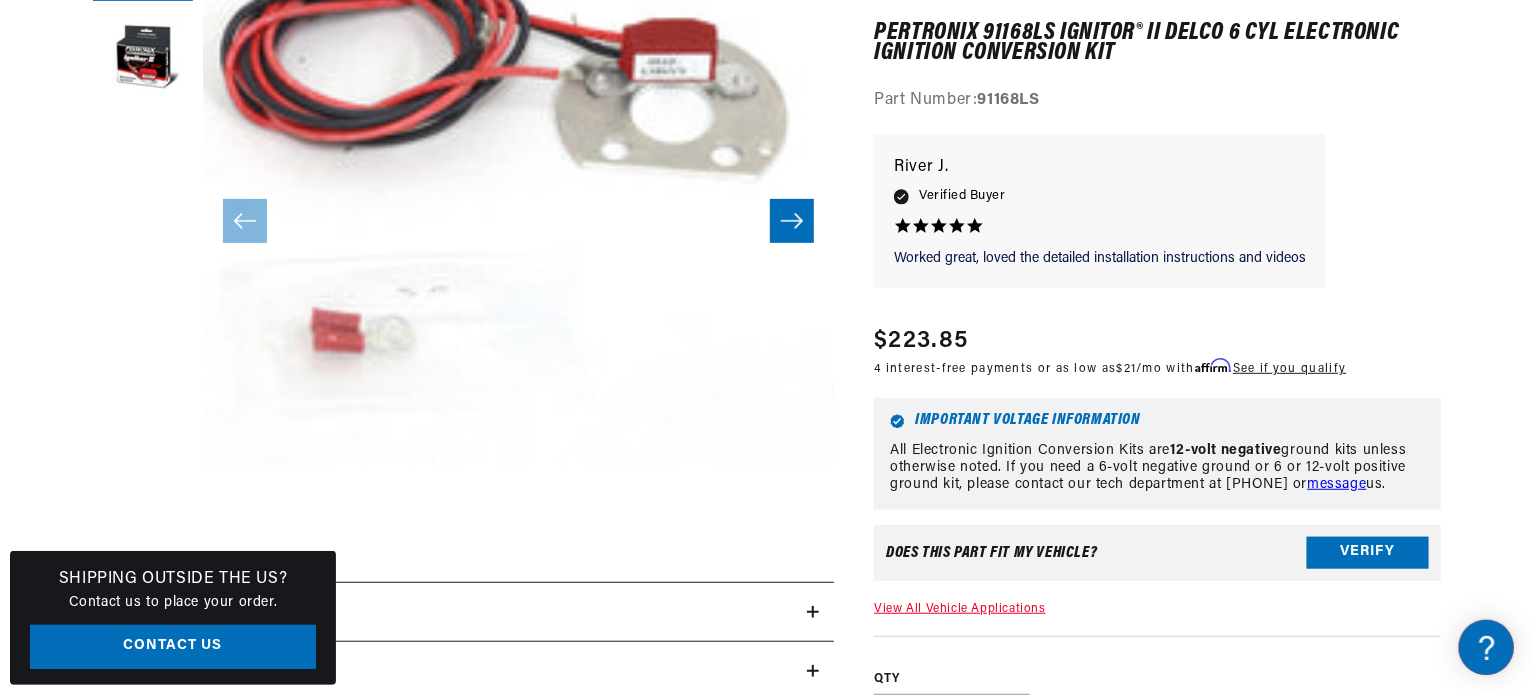 scroll, scrollTop: 212, scrollLeft: 0, axis: vertical 